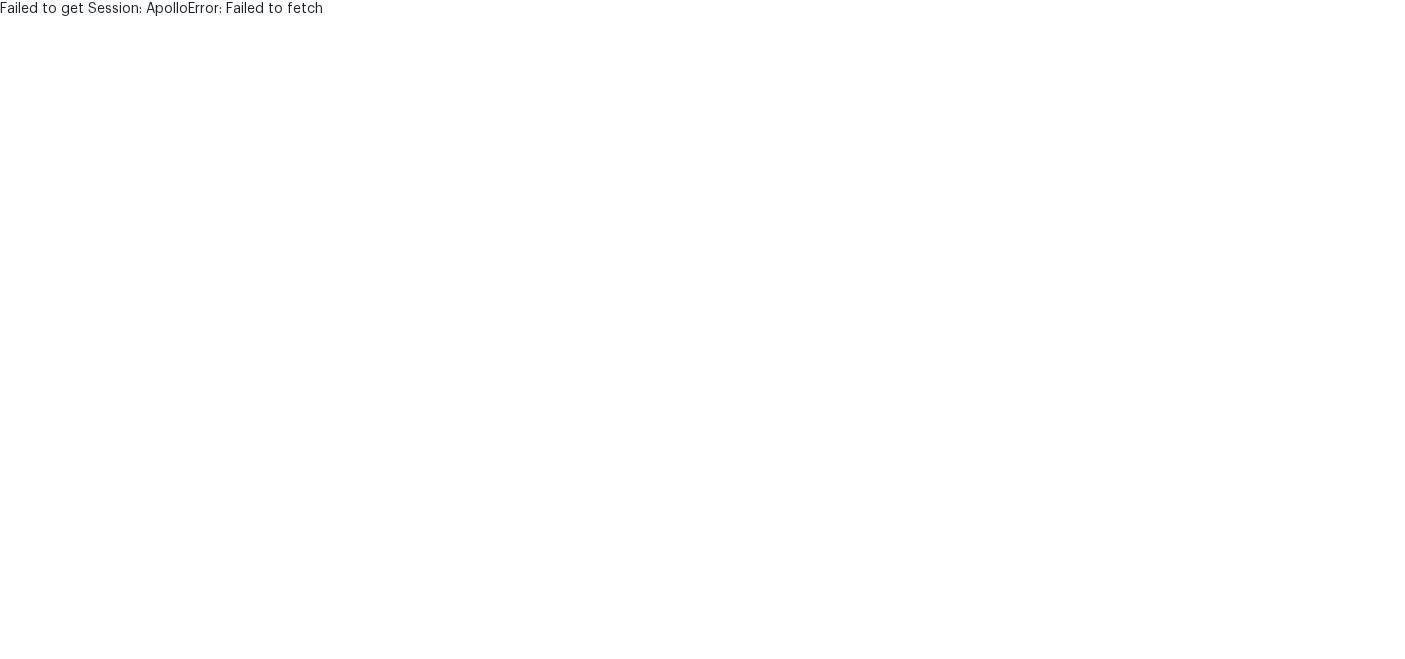 scroll, scrollTop: 0, scrollLeft: 0, axis: both 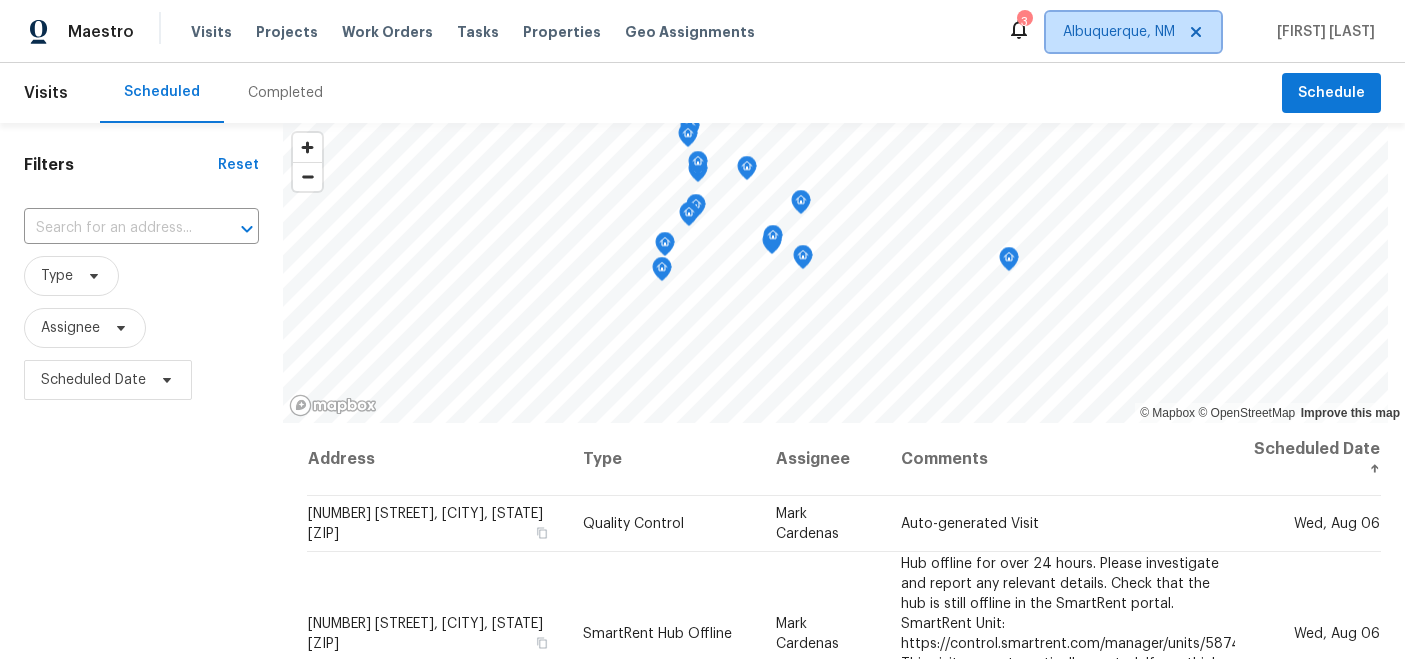 click on "Albuquerque, NM" at bounding box center (1119, 32) 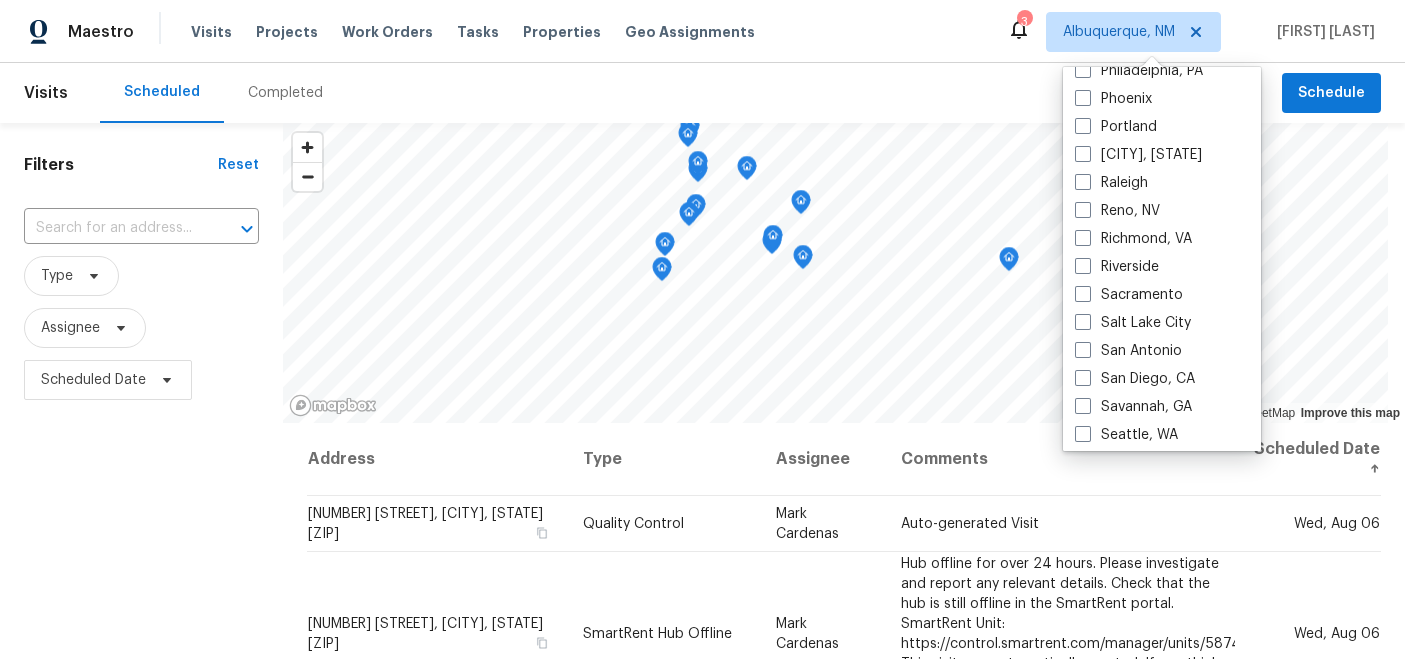scroll, scrollTop: 1193, scrollLeft: 0, axis: vertical 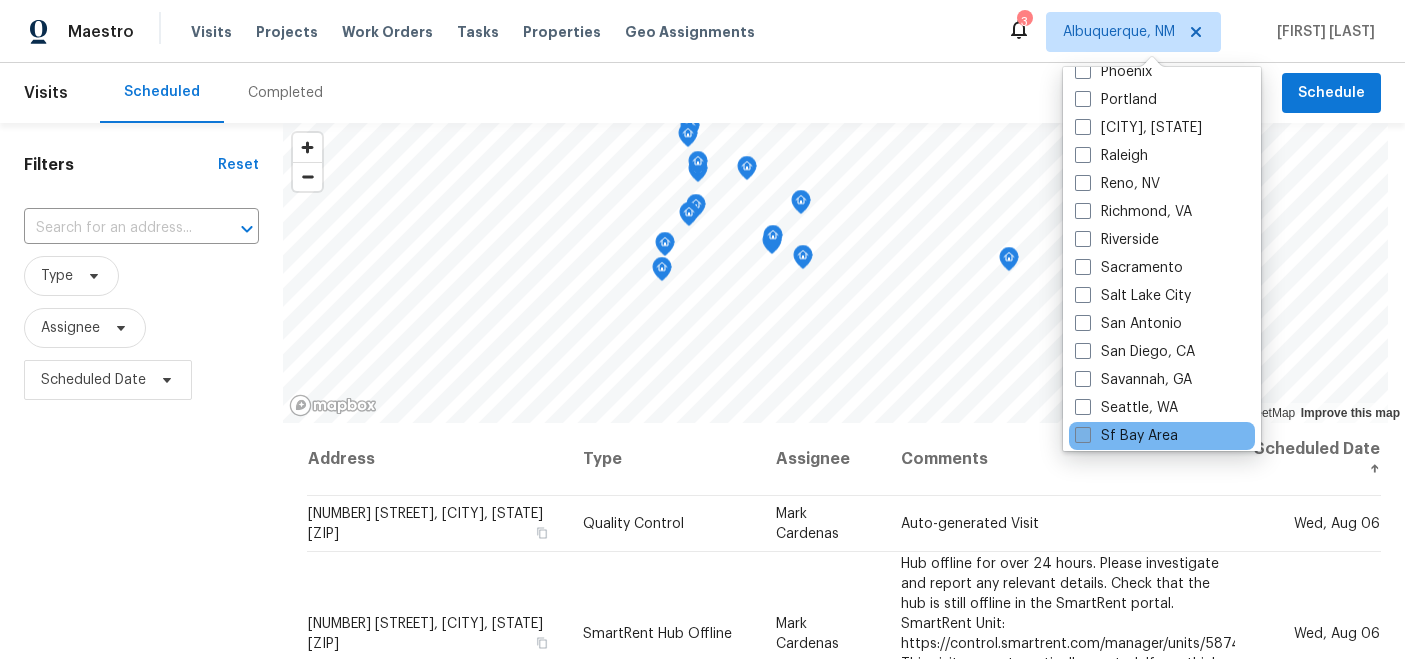 click at bounding box center [1083, 435] 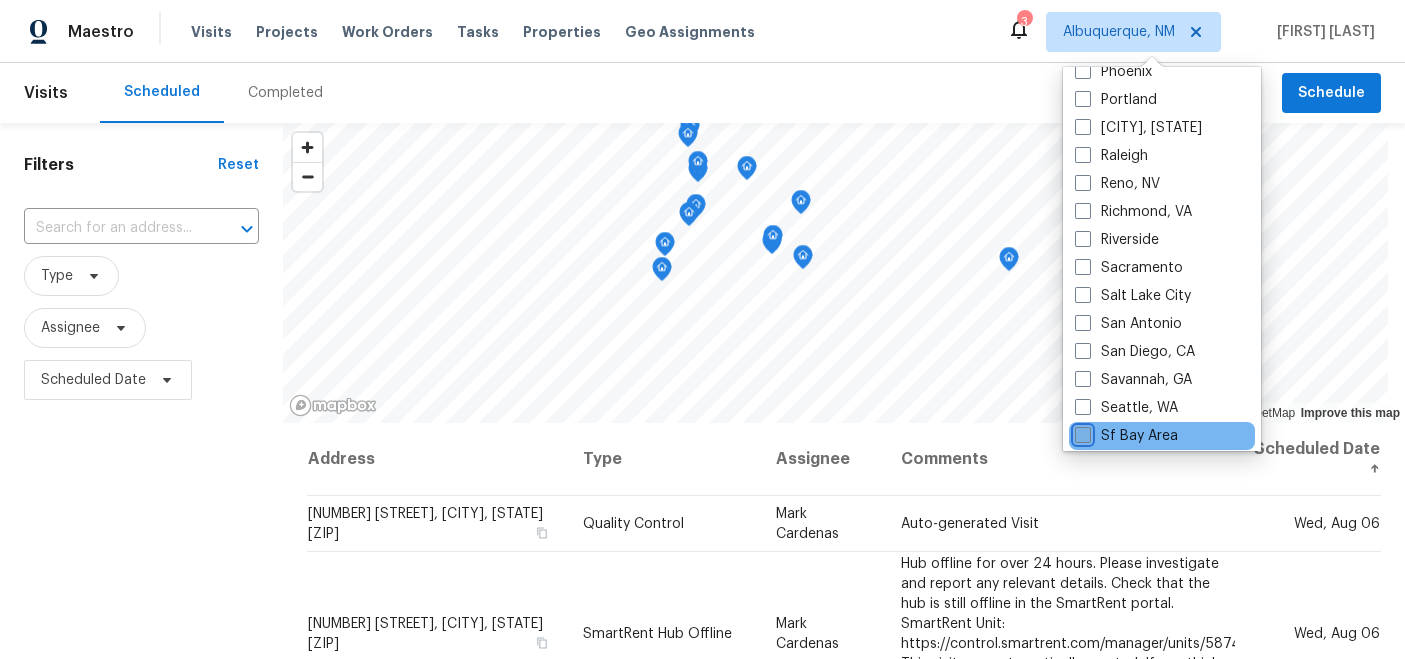 click on "Sf Bay Area" at bounding box center [1081, 432] 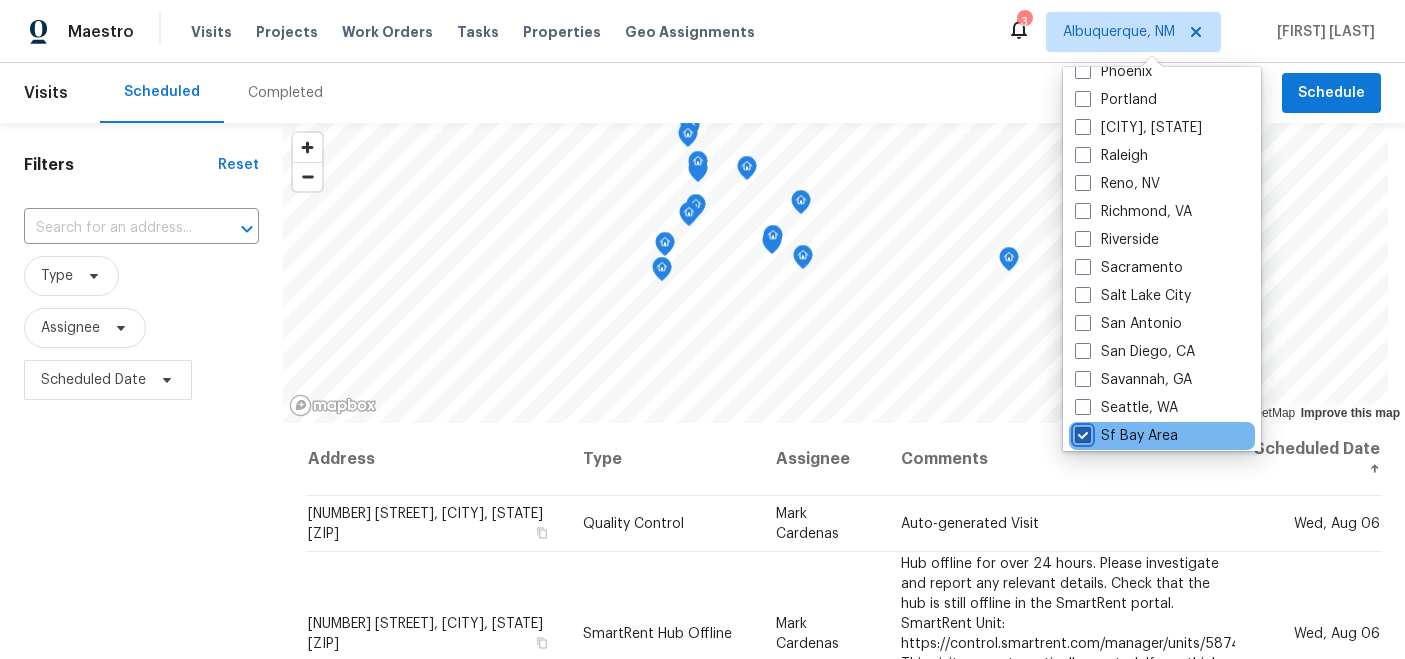 checkbox on "true" 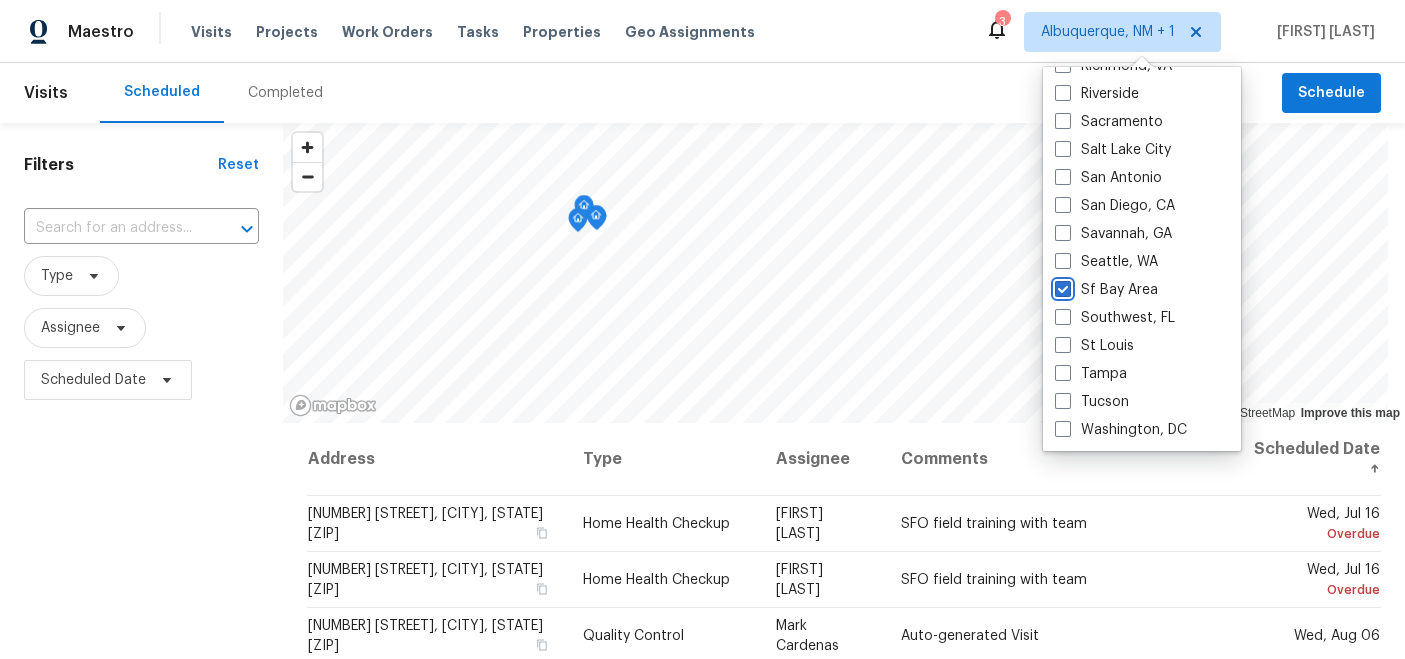 scroll, scrollTop: 1340, scrollLeft: 0, axis: vertical 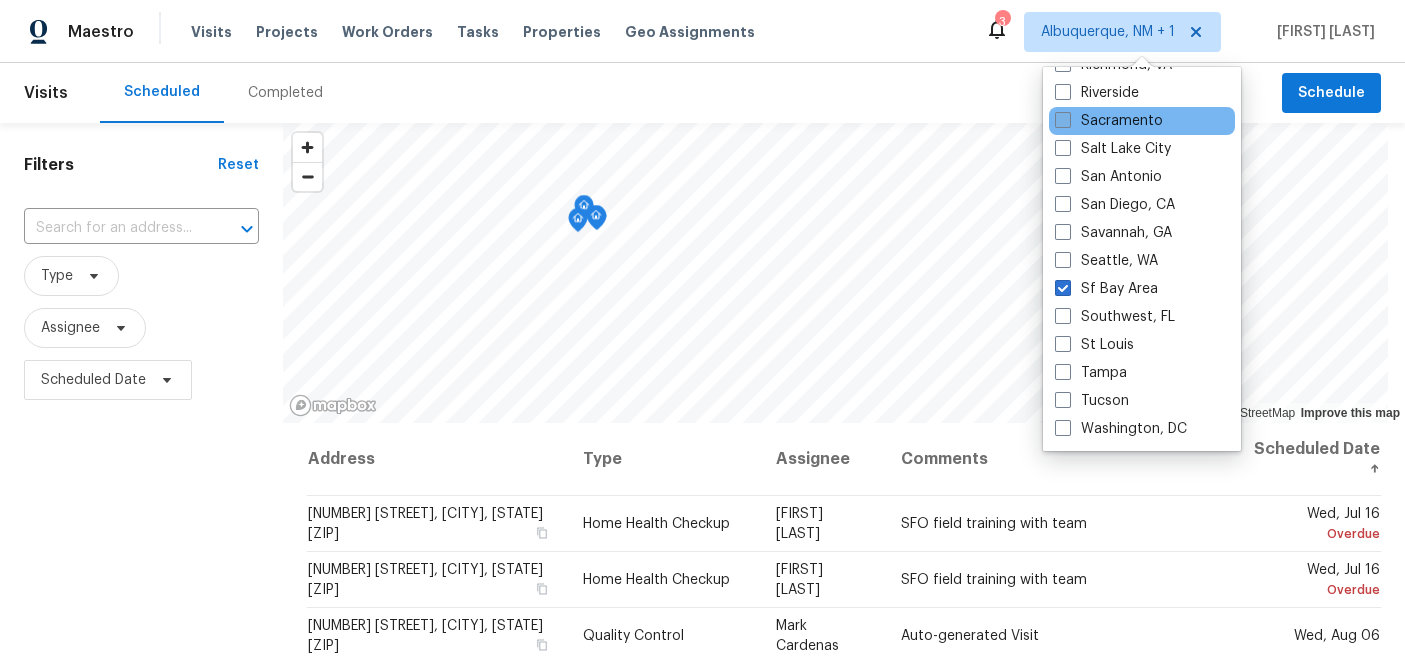 click on "Sacramento" at bounding box center [1109, 121] 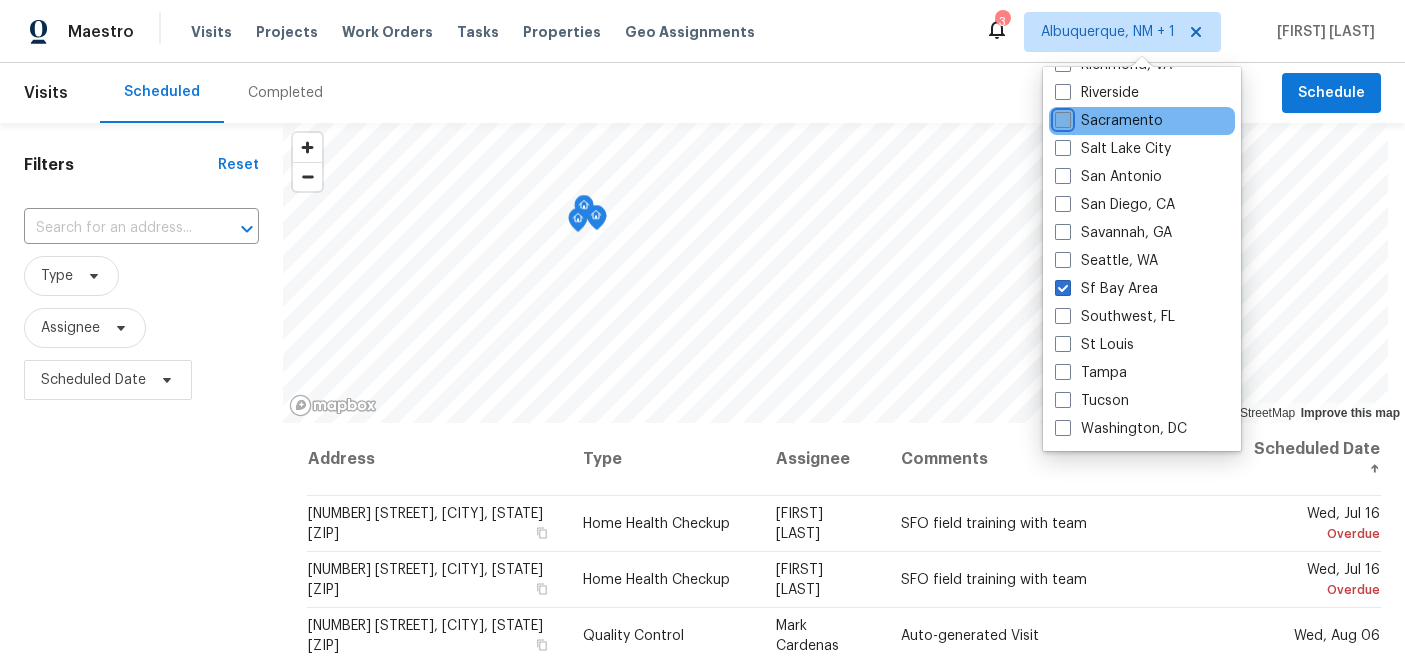 click on "Sacramento" at bounding box center [1061, 117] 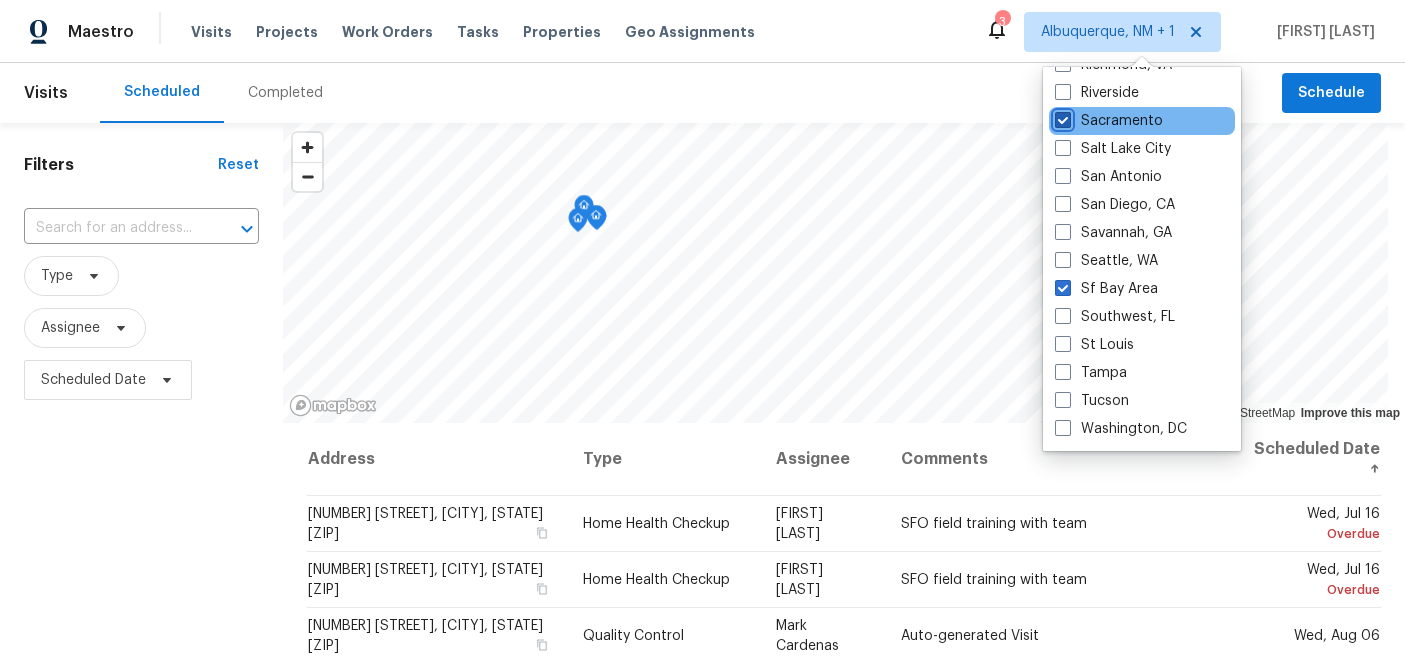 checkbox on "true" 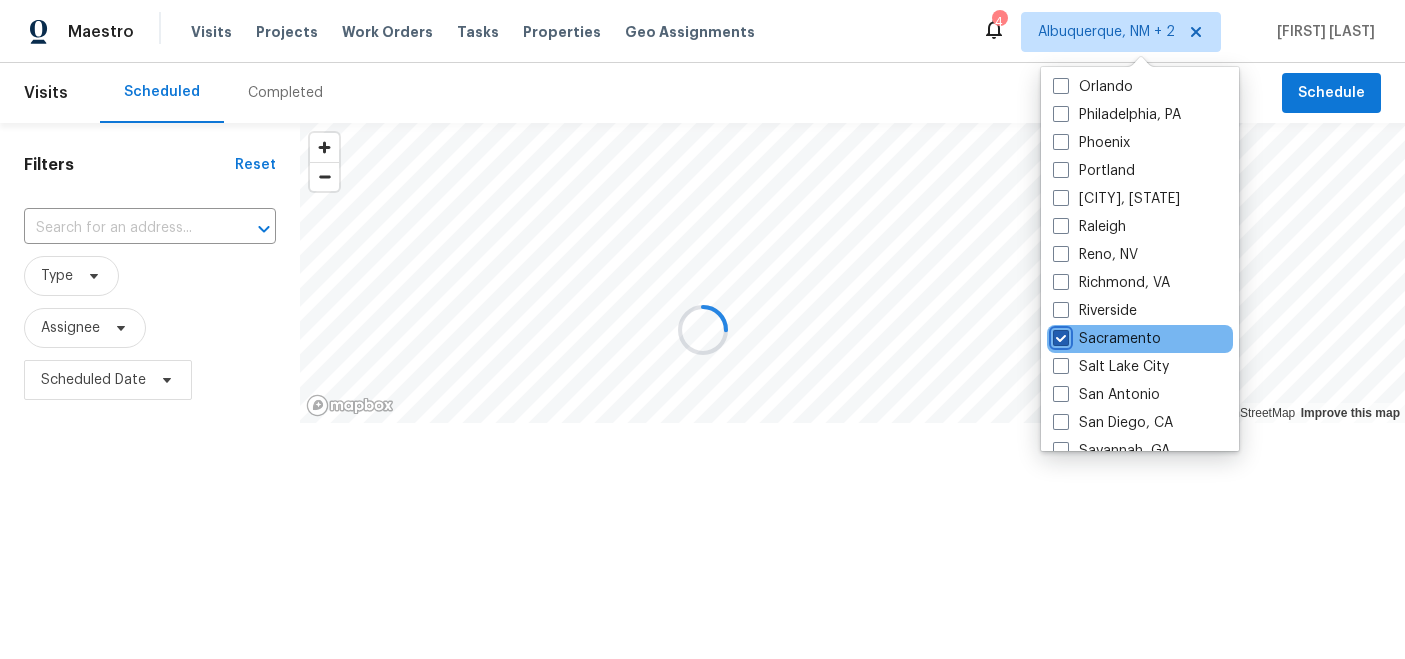 scroll, scrollTop: 1102, scrollLeft: 0, axis: vertical 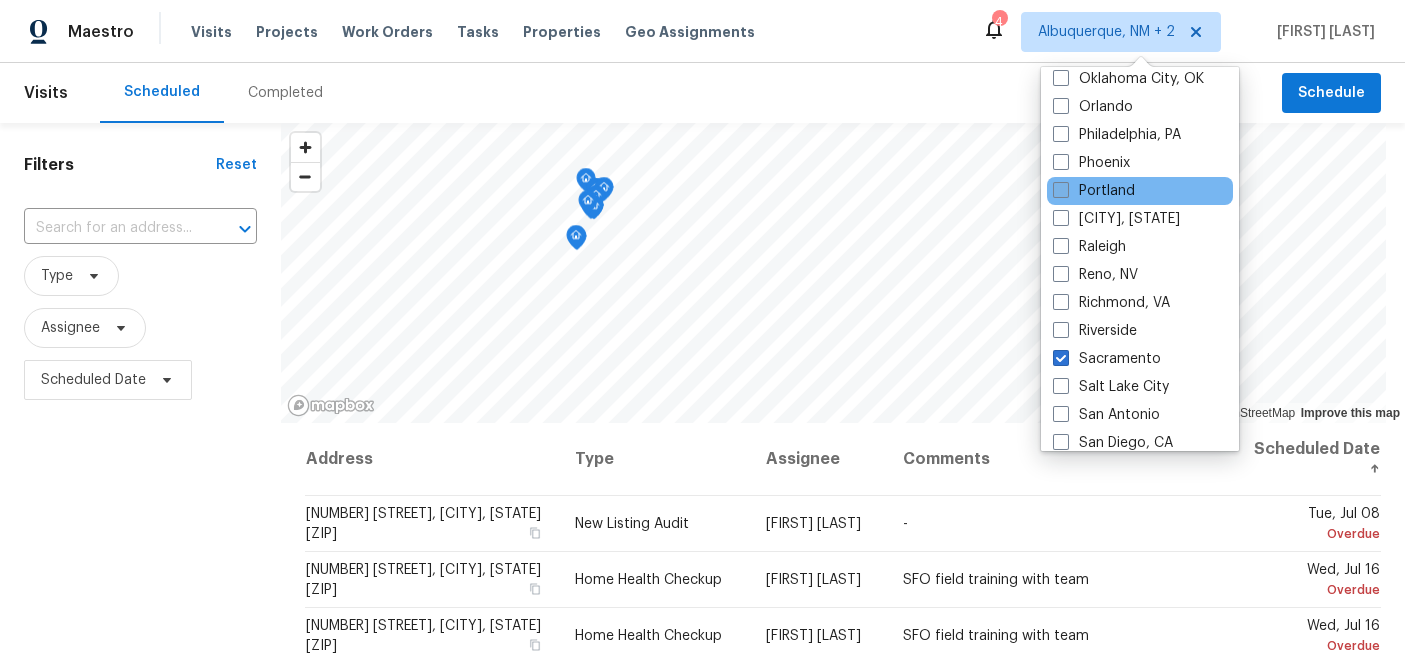 click at bounding box center (1061, 190) 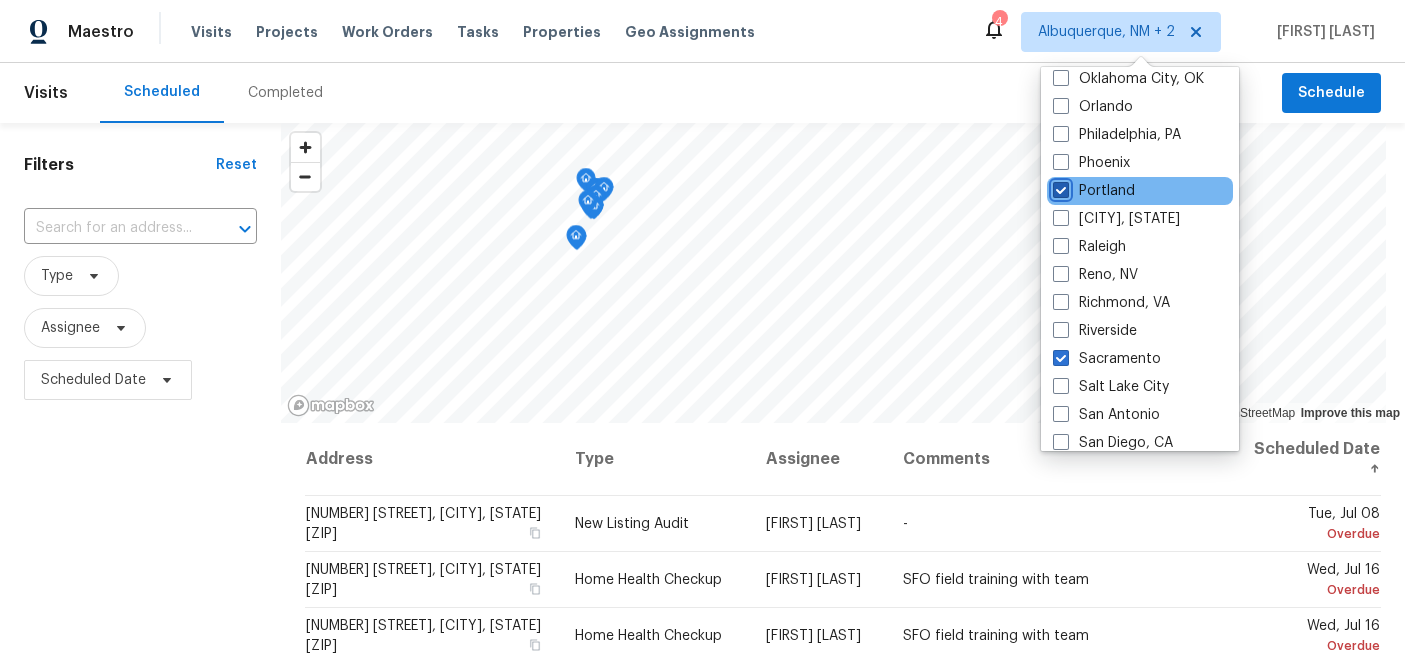 checkbox on "true" 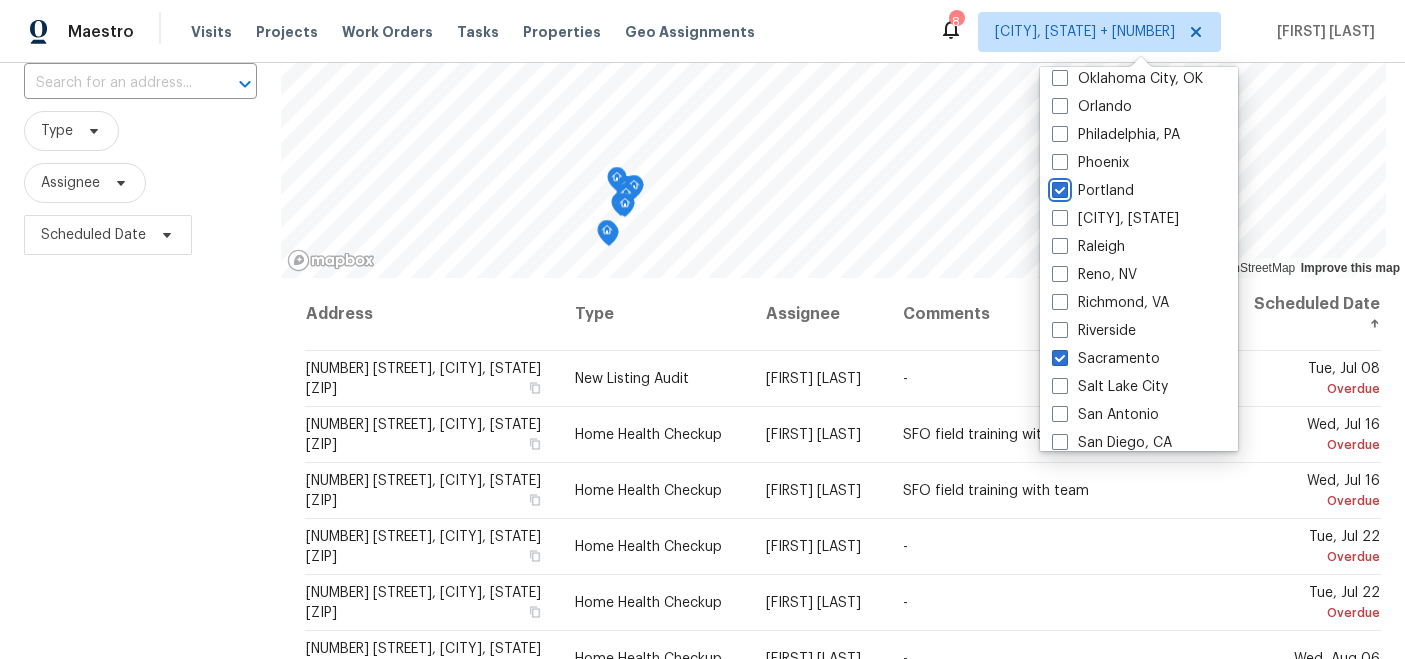 scroll, scrollTop: 157, scrollLeft: 0, axis: vertical 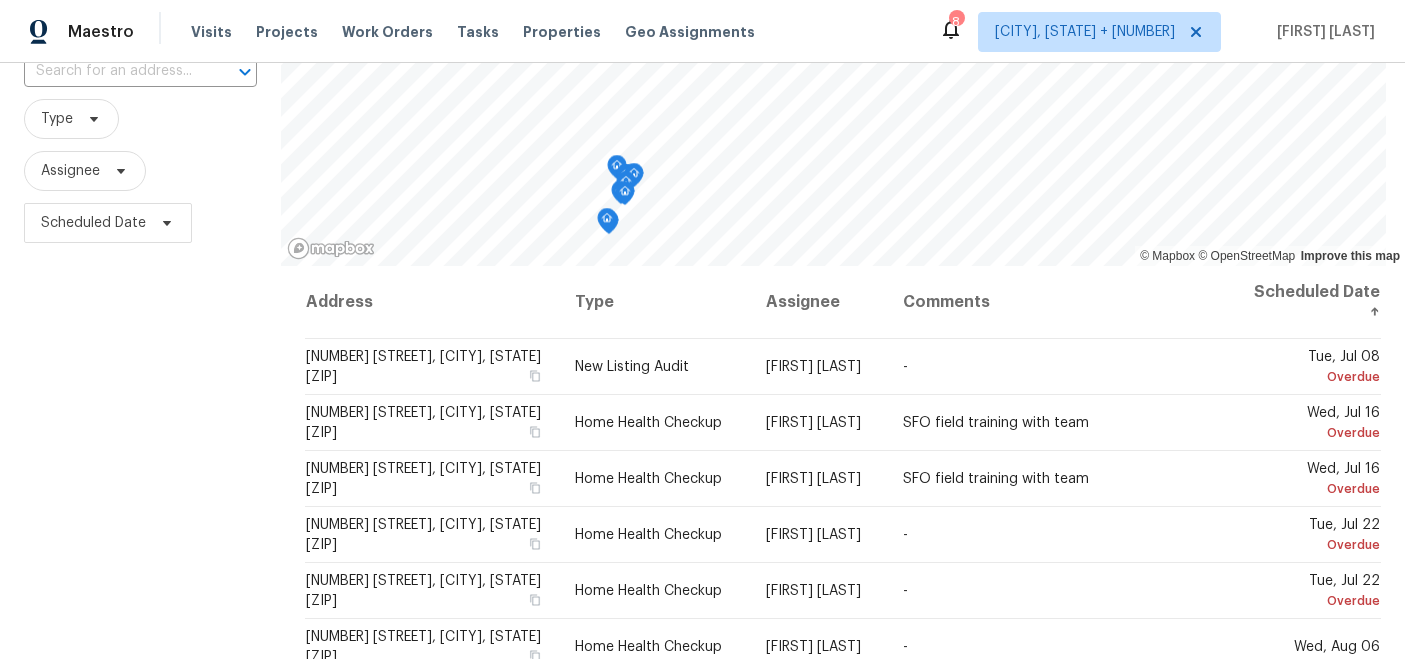 click on "Filters Reset ​ Type Assignee Scheduled Date" at bounding box center [140, 379] 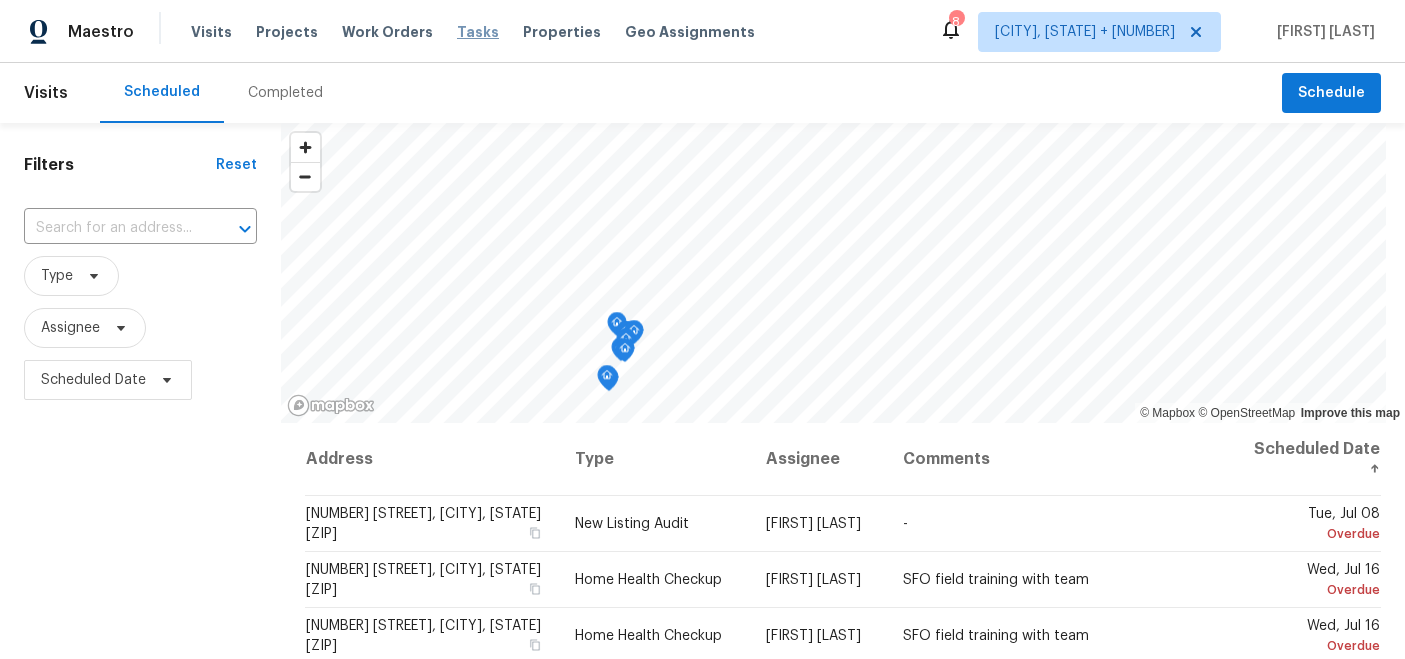click on "Tasks" at bounding box center (478, 32) 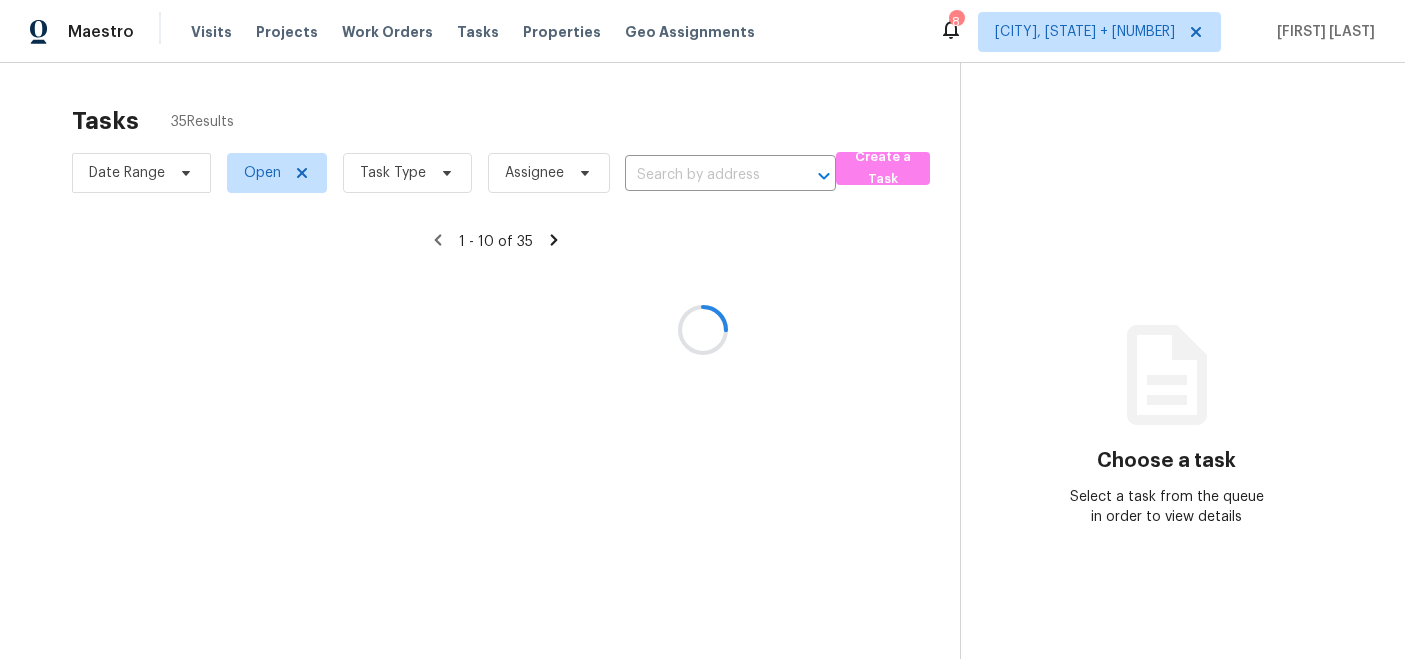 click at bounding box center [702, 329] 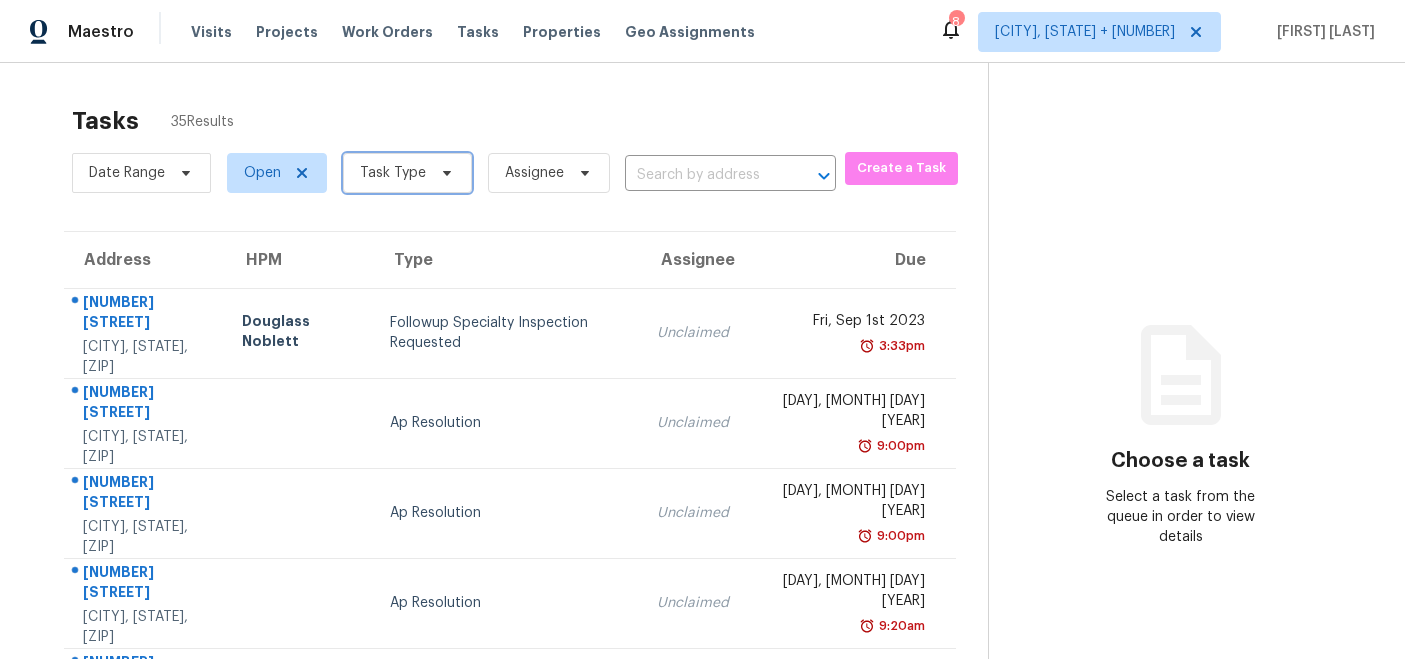 click on "Task Type" at bounding box center (393, 173) 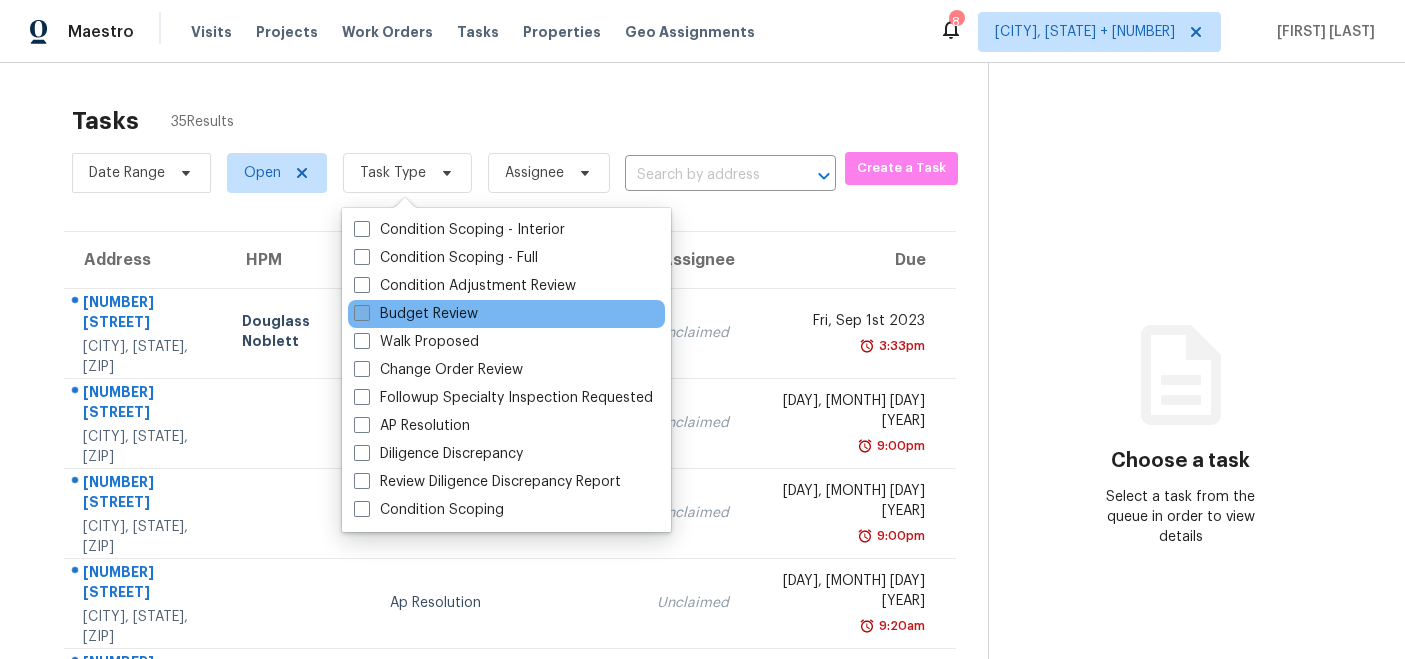 click on "Budget Review" at bounding box center [416, 314] 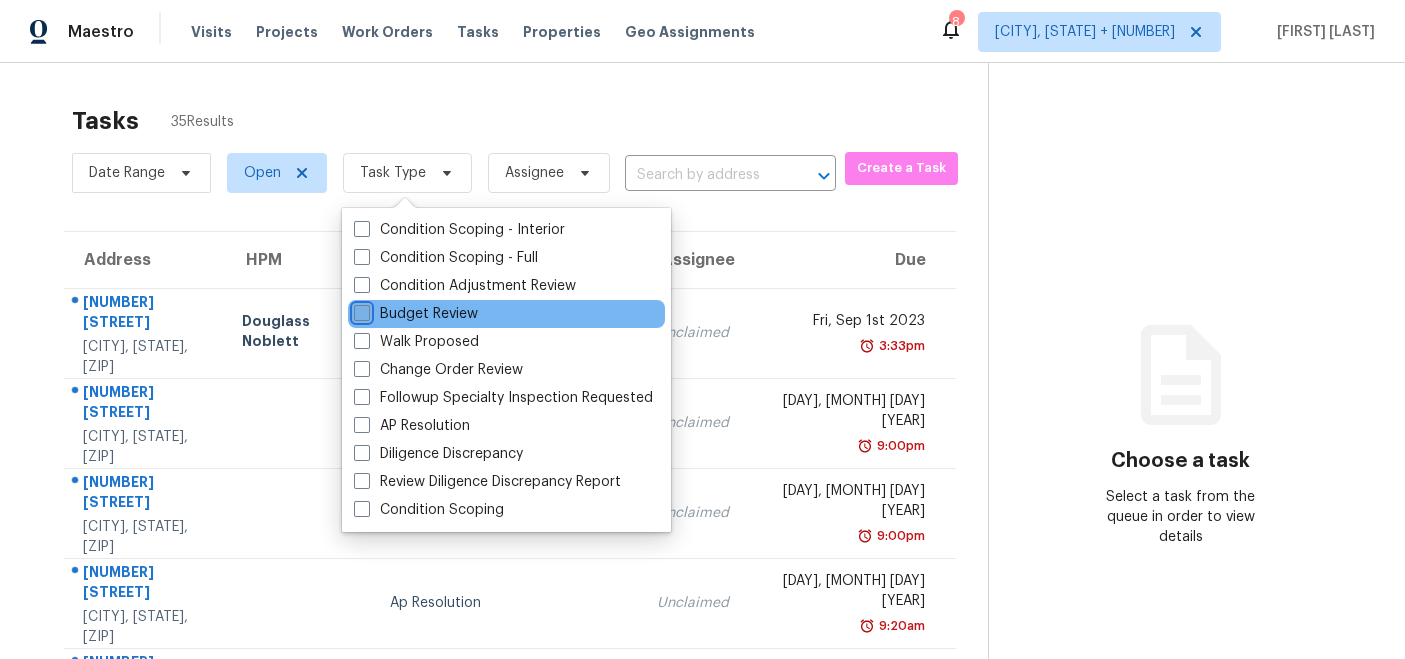 click on "Budget Review" at bounding box center [360, 310] 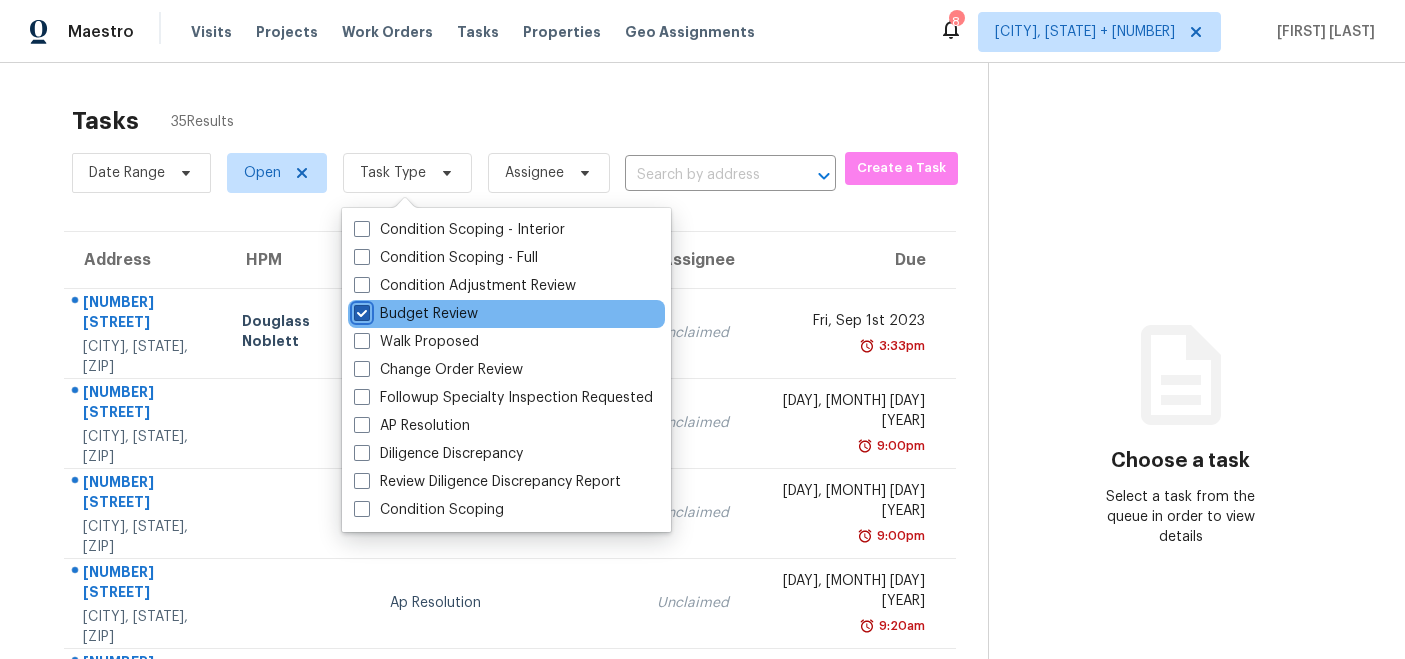 checkbox on "true" 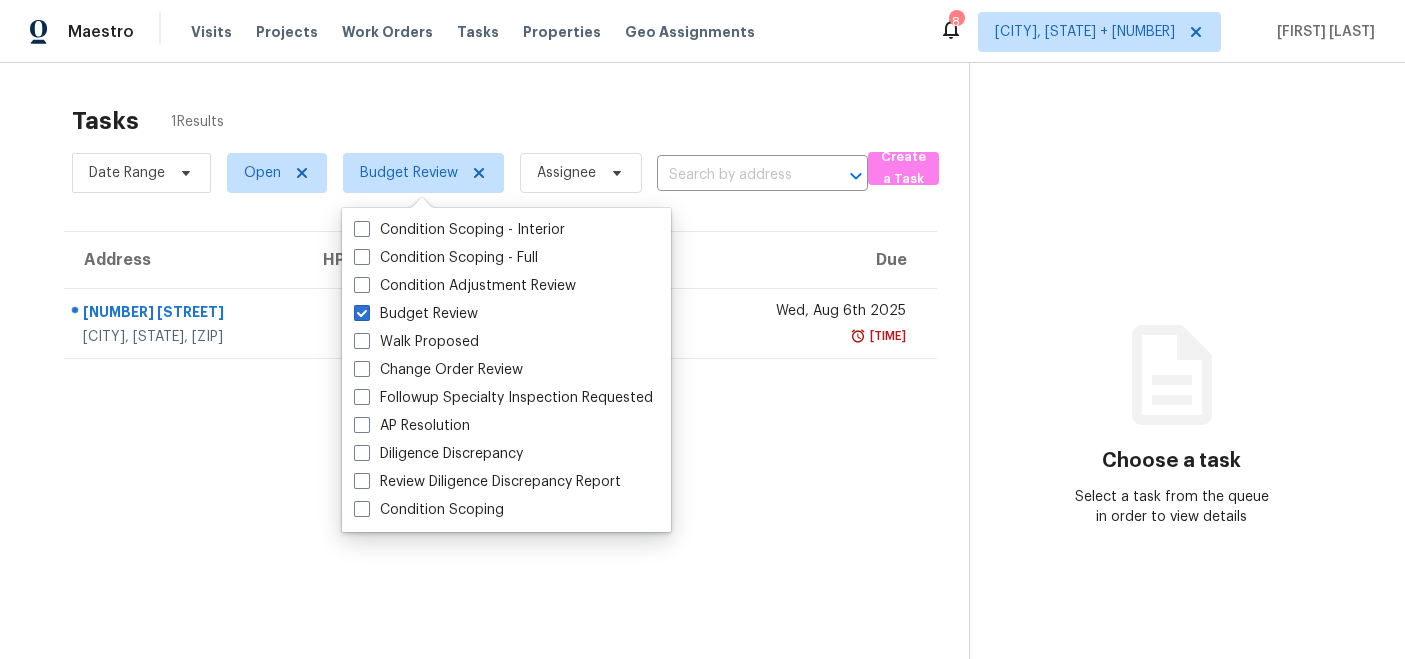 click on "Tasks 1  Results" at bounding box center [520, 121] 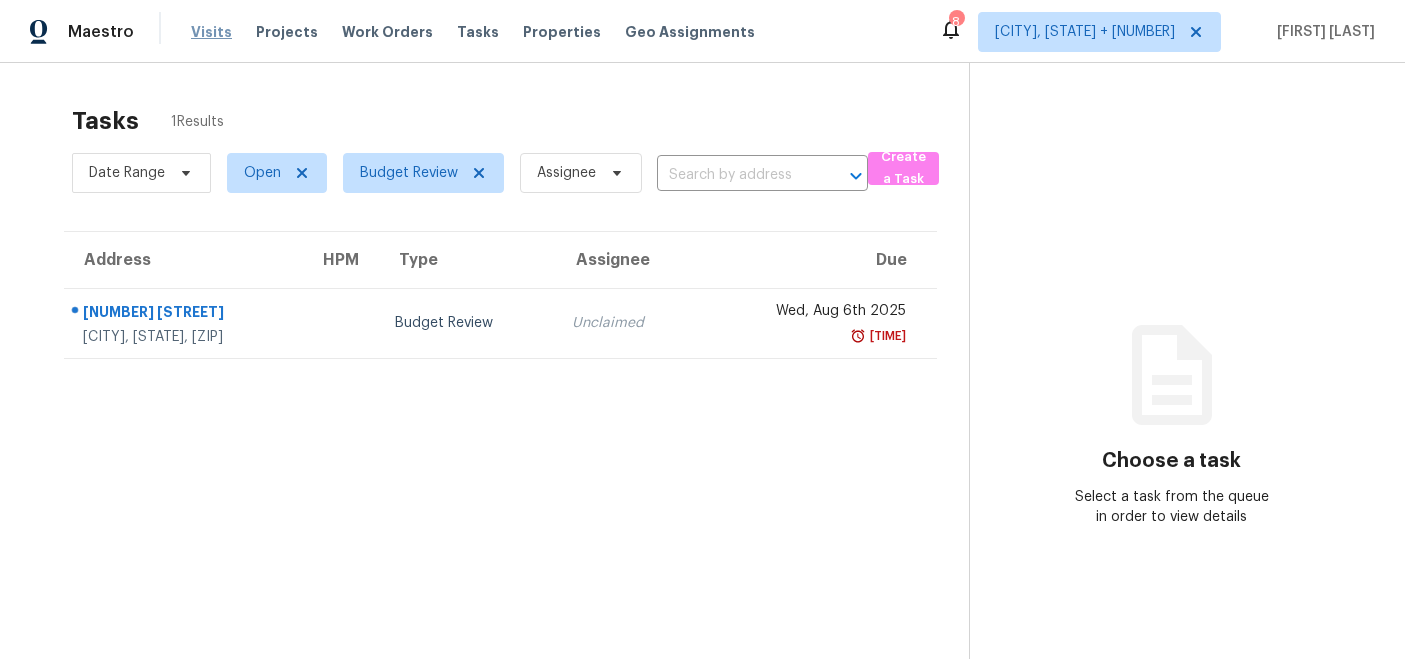 click on "Visits" at bounding box center [211, 32] 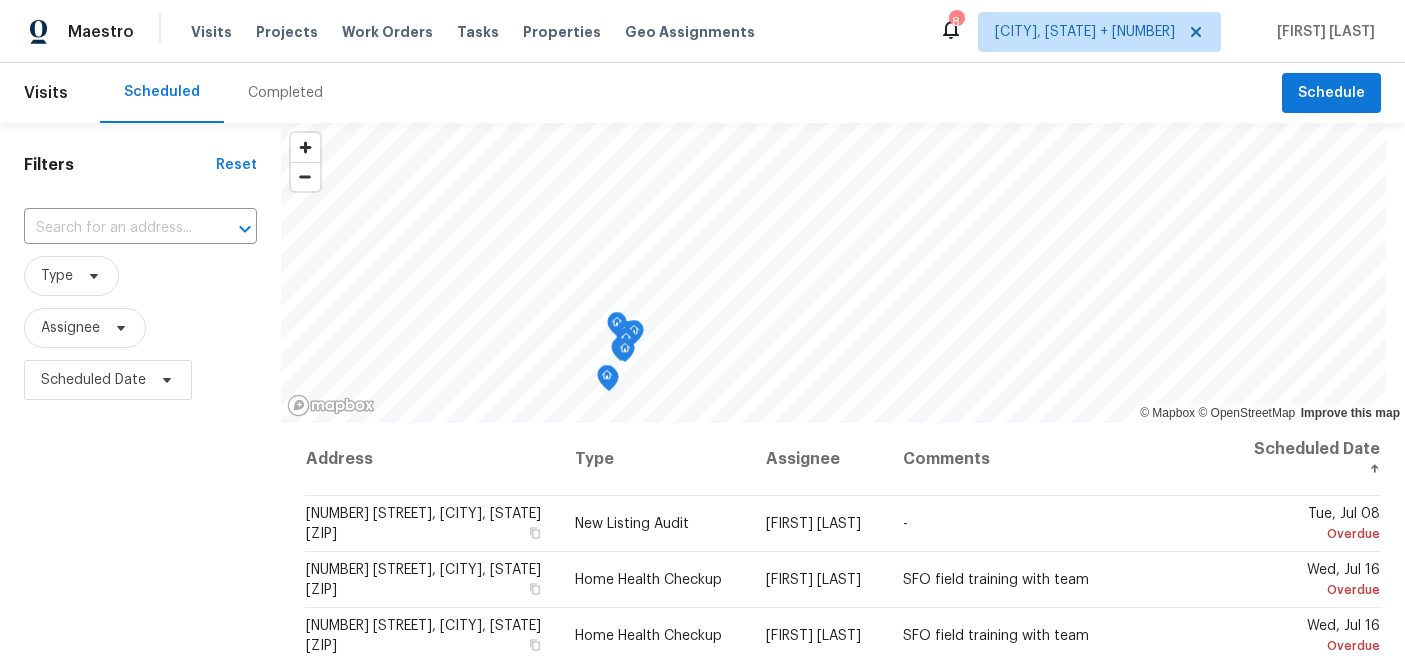 click on "Completed" at bounding box center [285, 93] 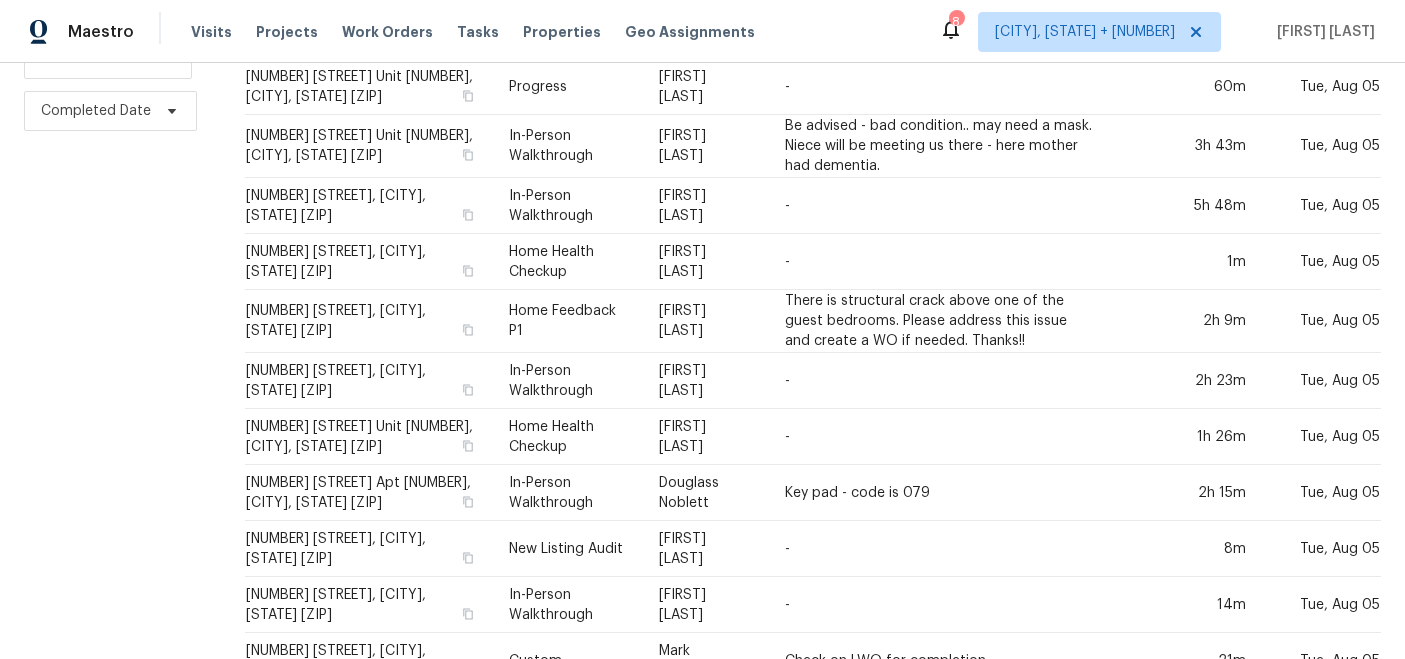 scroll, scrollTop: 0, scrollLeft: 0, axis: both 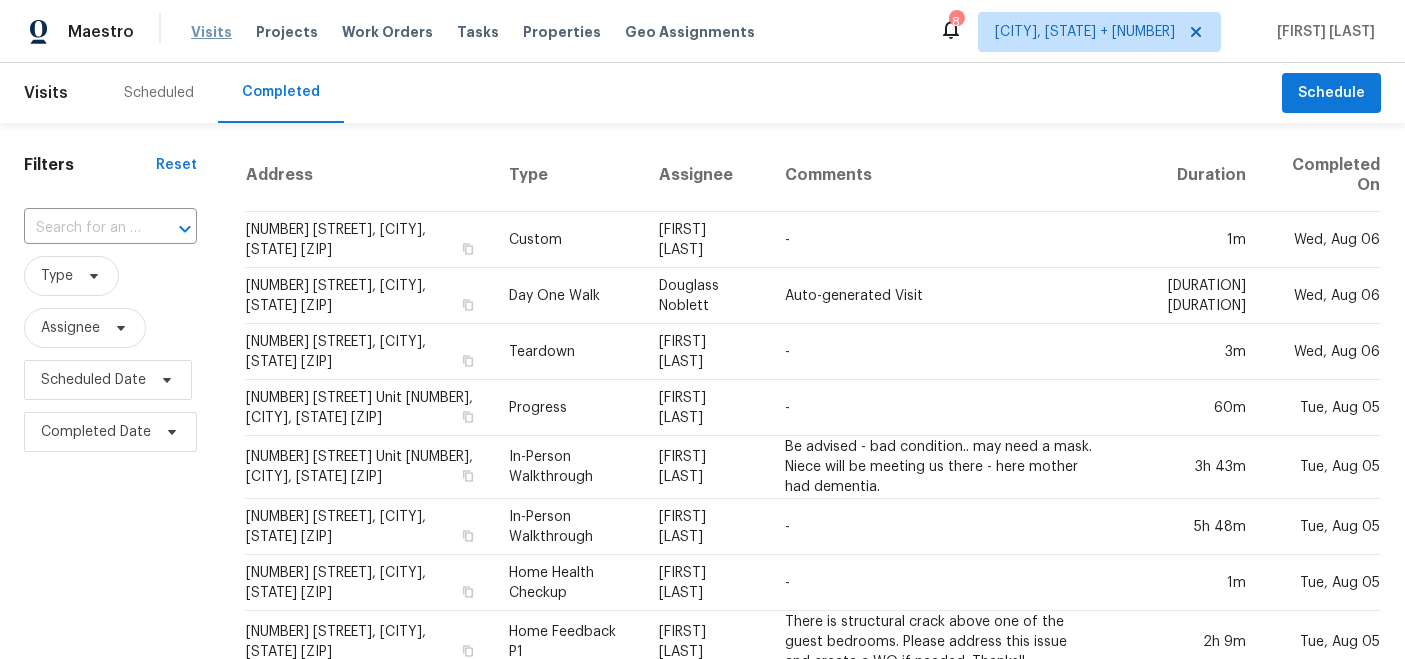 click on "Visits" at bounding box center [211, 32] 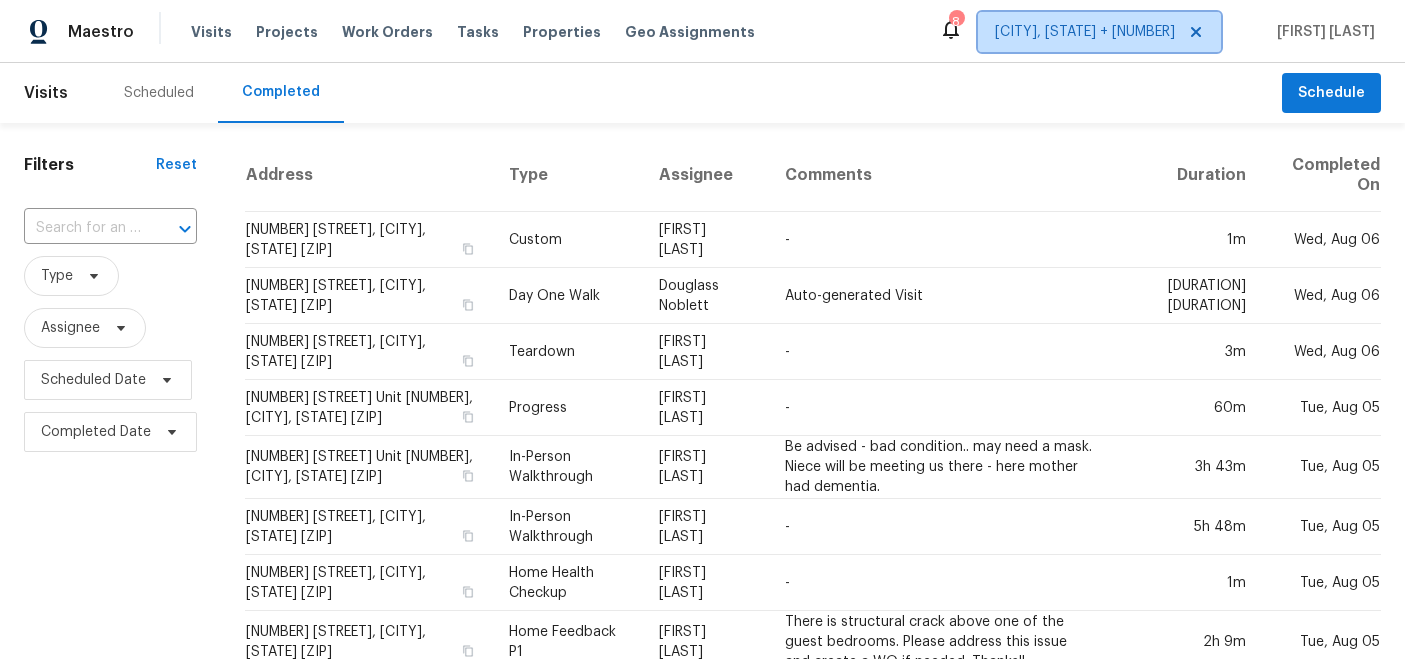click on "[CITY], [STATE] + [NUMBER]" at bounding box center (1085, 32) 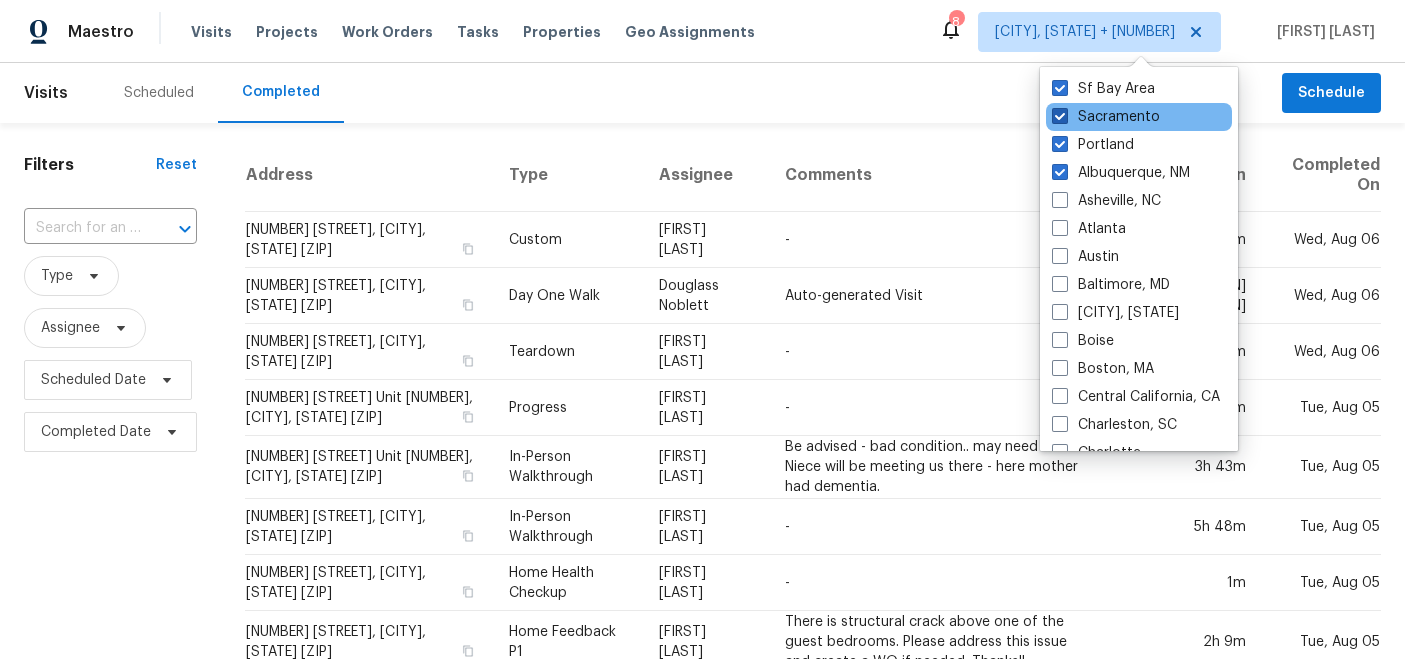 click at bounding box center (1060, 116) 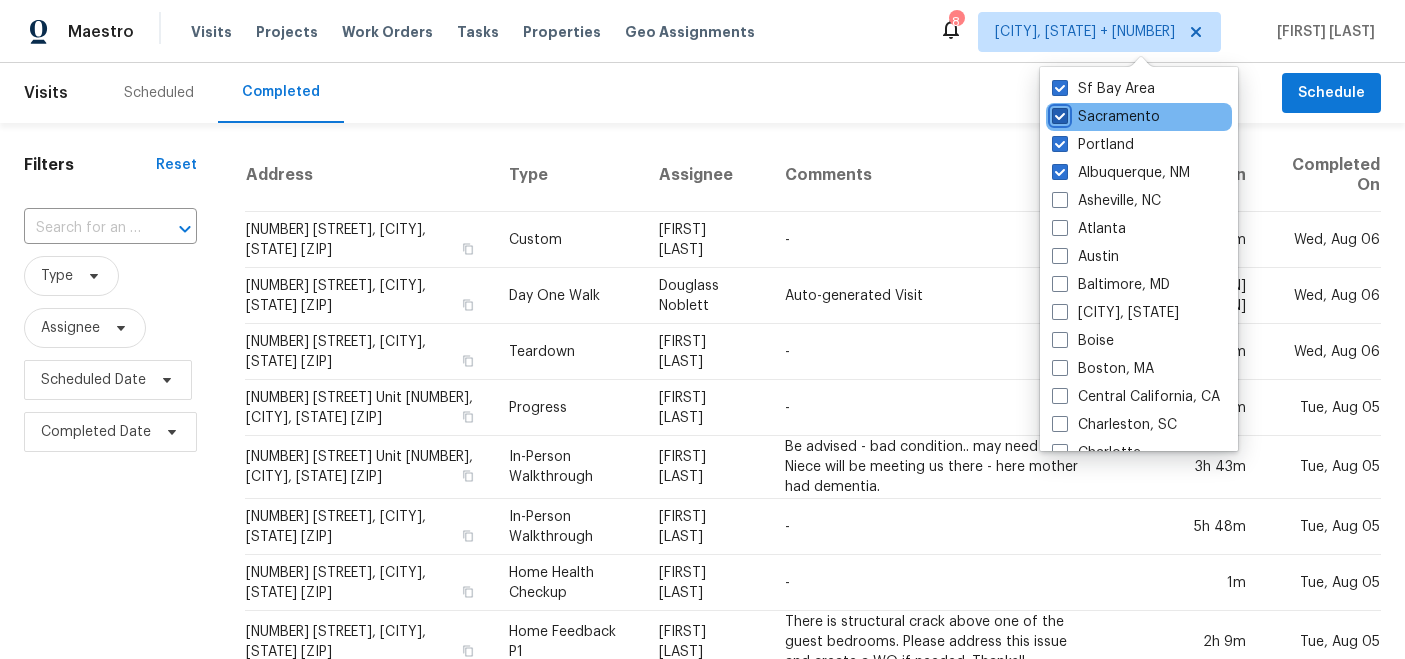 click on "Sacramento" at bounding box center [1058, 113] 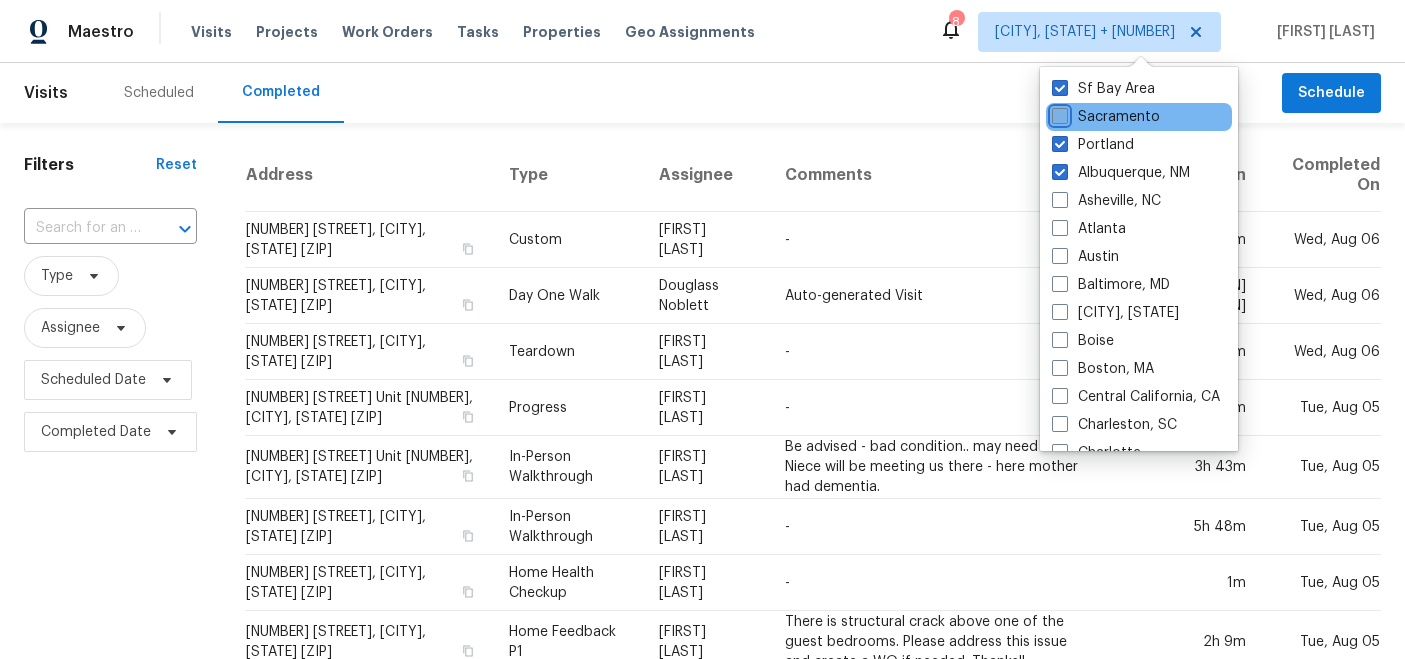 checkbox on "false" 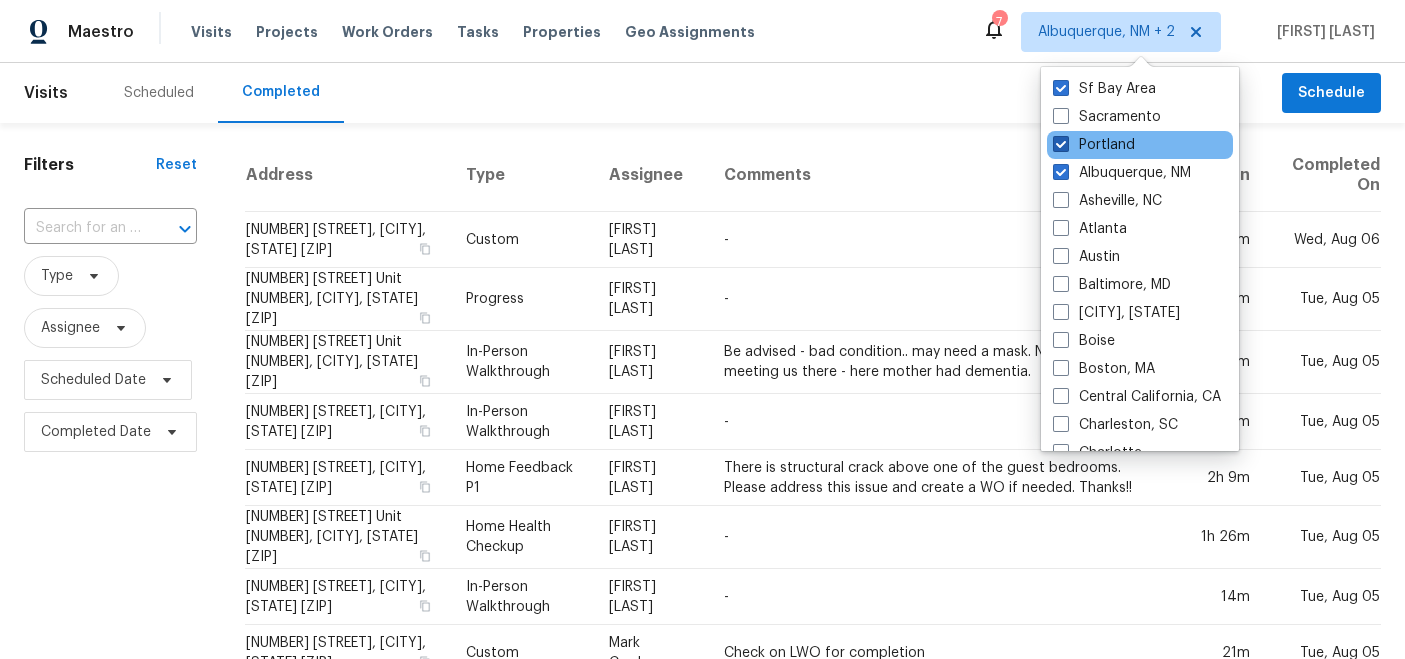 click at bounding box center [1061, 144] 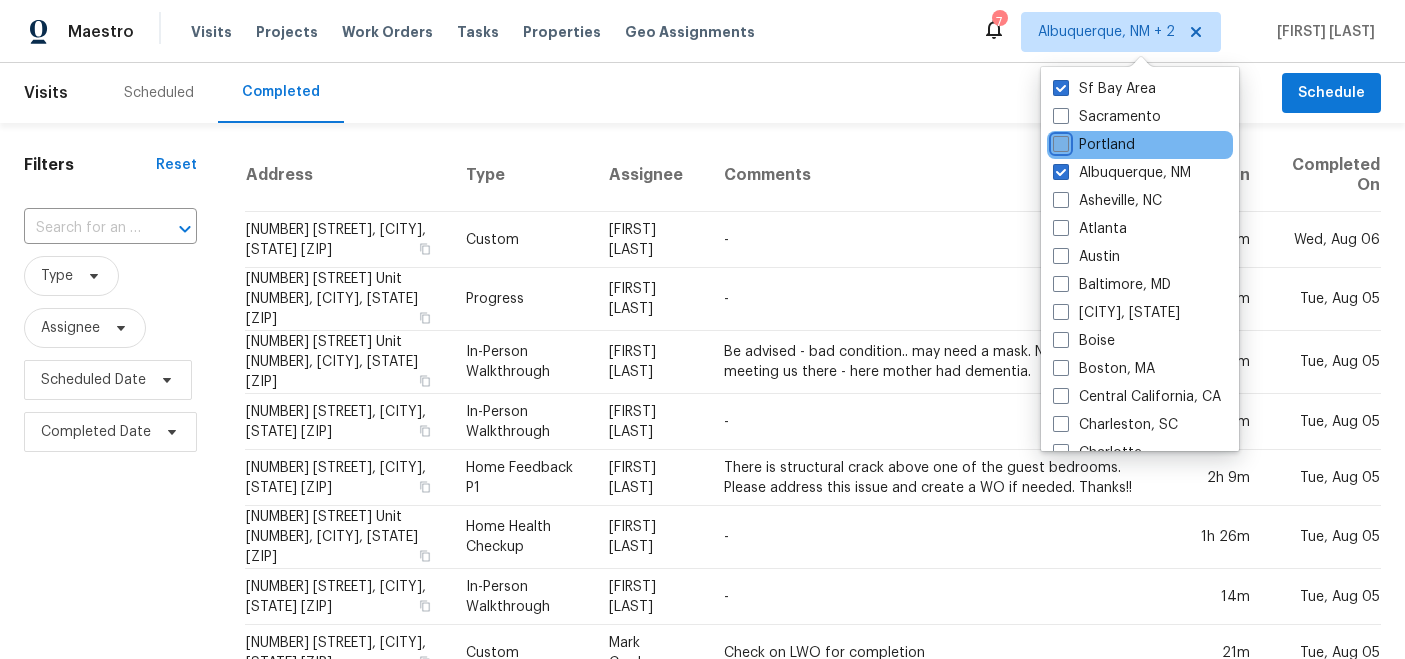 checkbox on "false" 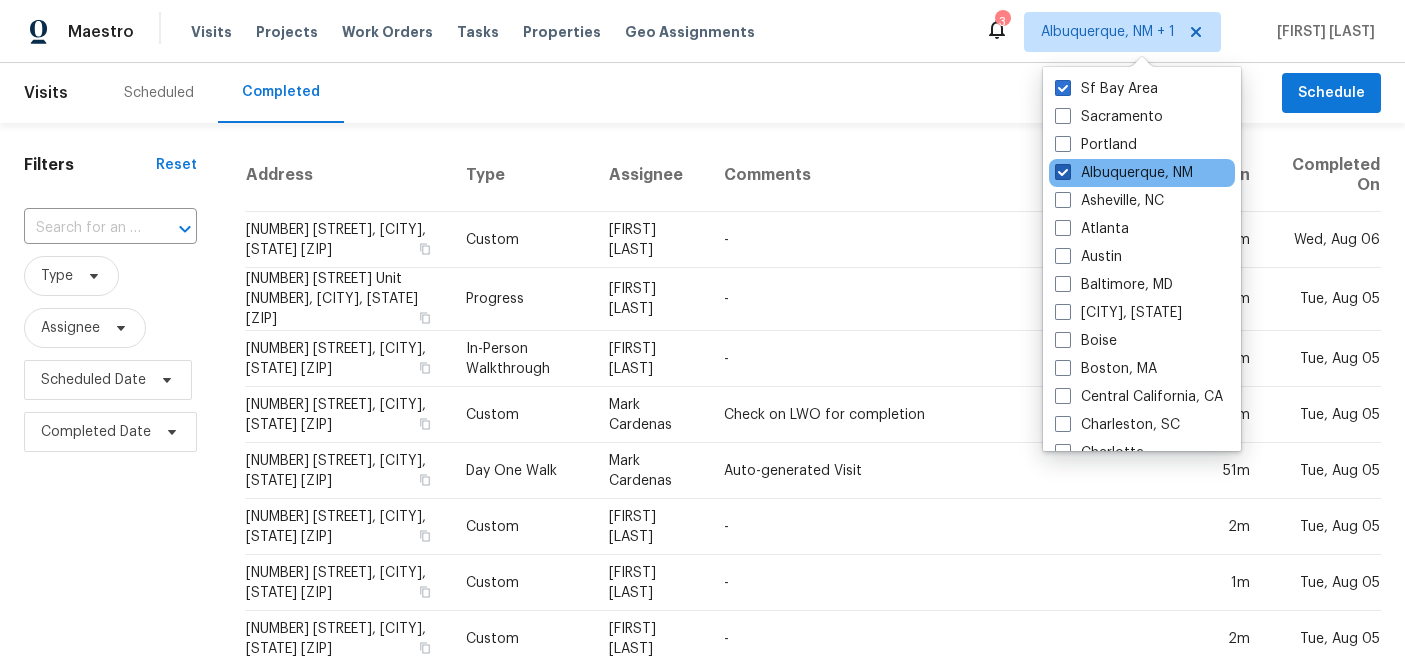 click at bounding box center (1063, 172) 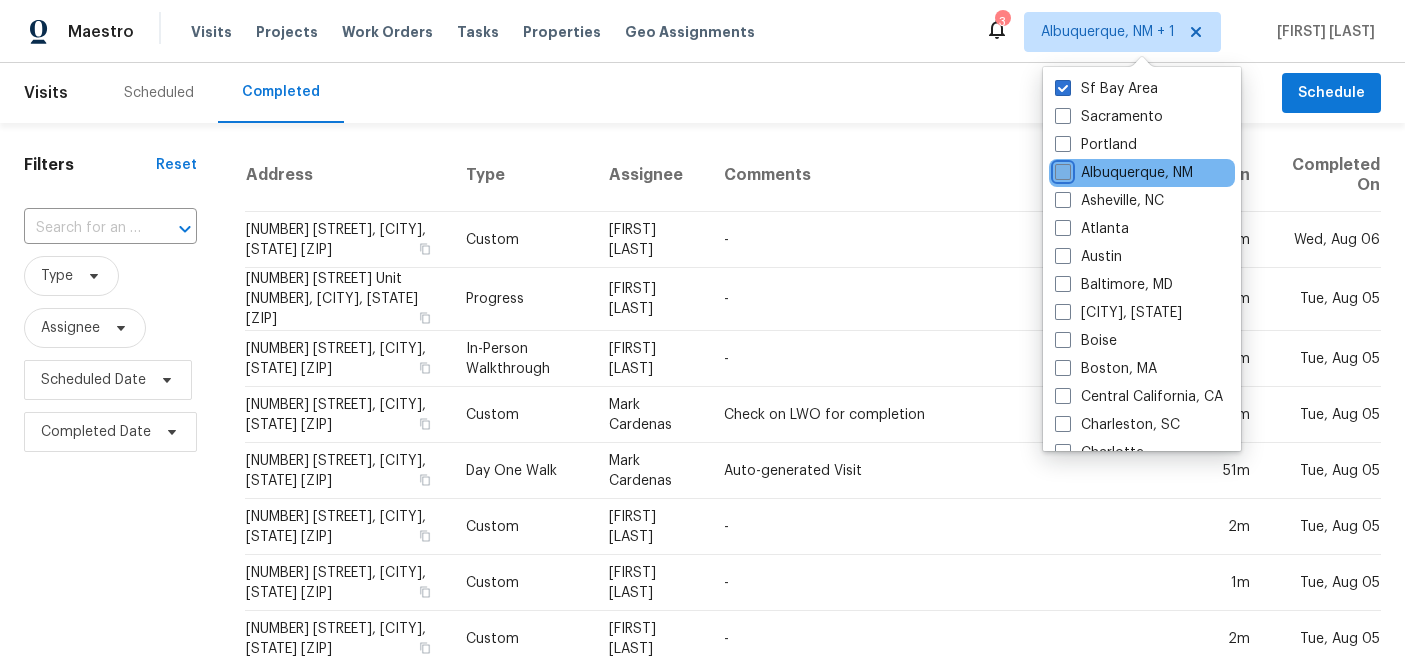 checkbox on "false" 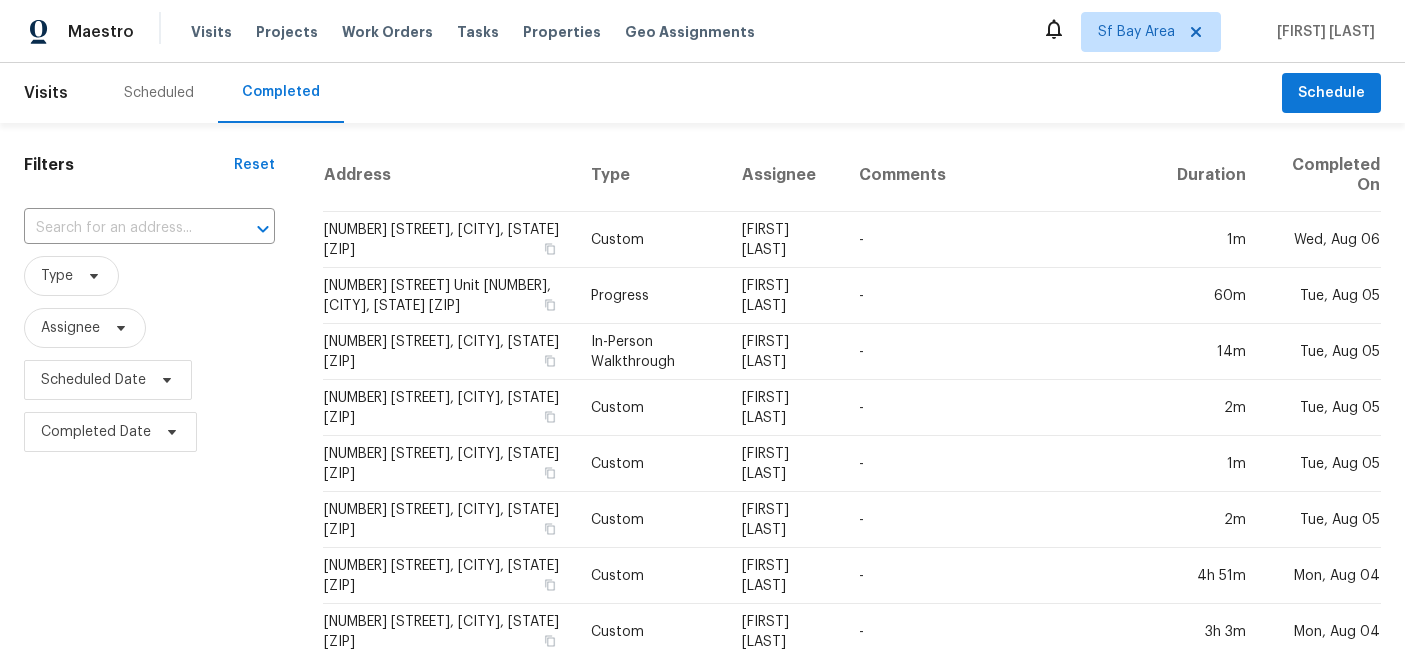 click on "Assignee" at bounding box center [149, 328] 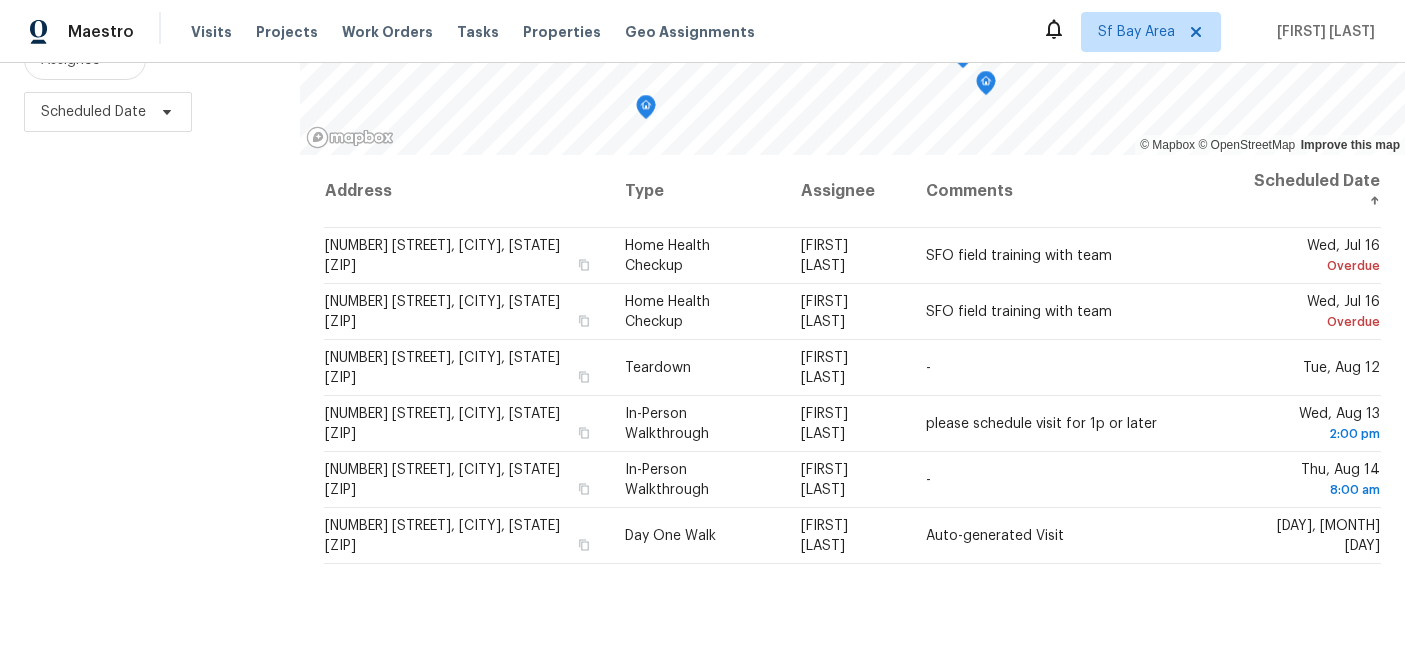 scroll, scrollTop: 291, scrollLeft: 0, axis: vertical 